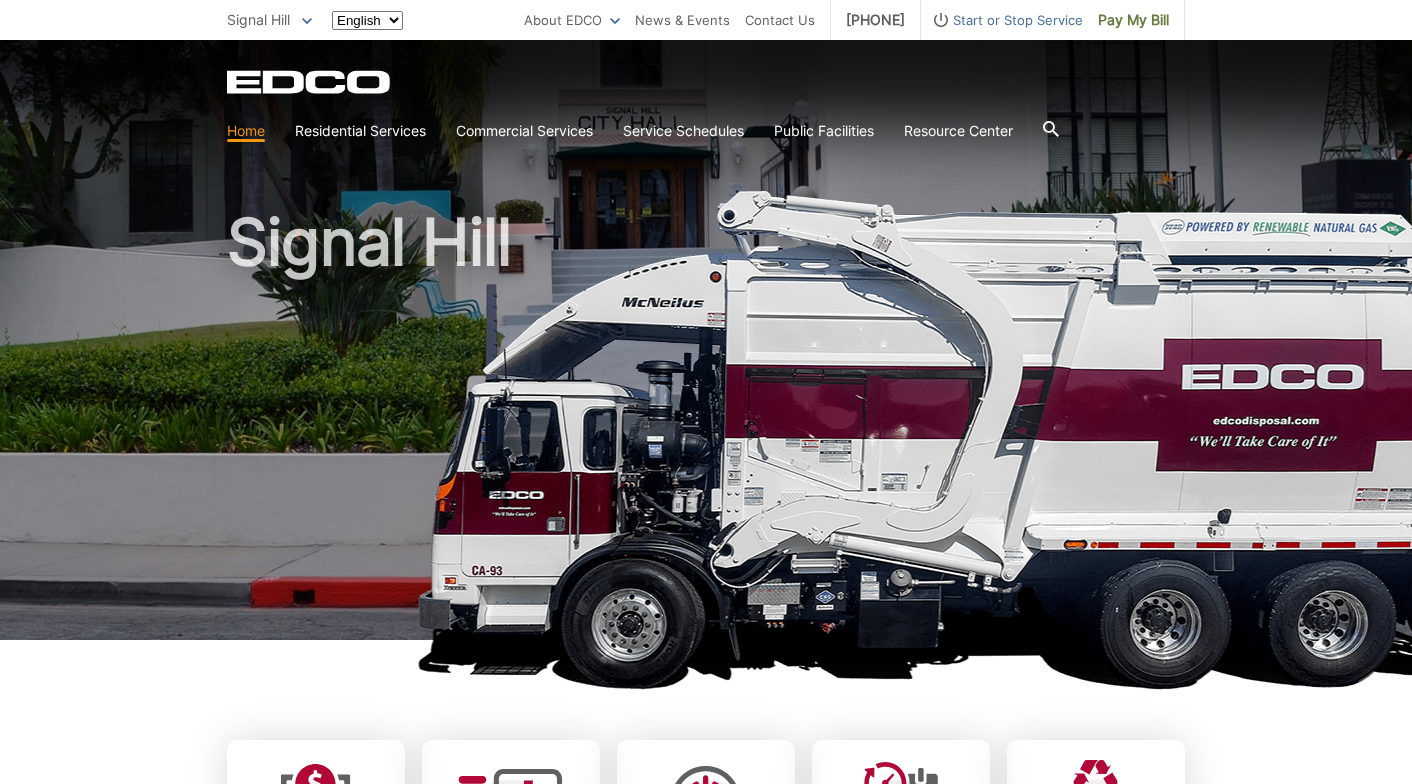 scroll, scrollTop: 0, scrollLeft: 0, axis: both 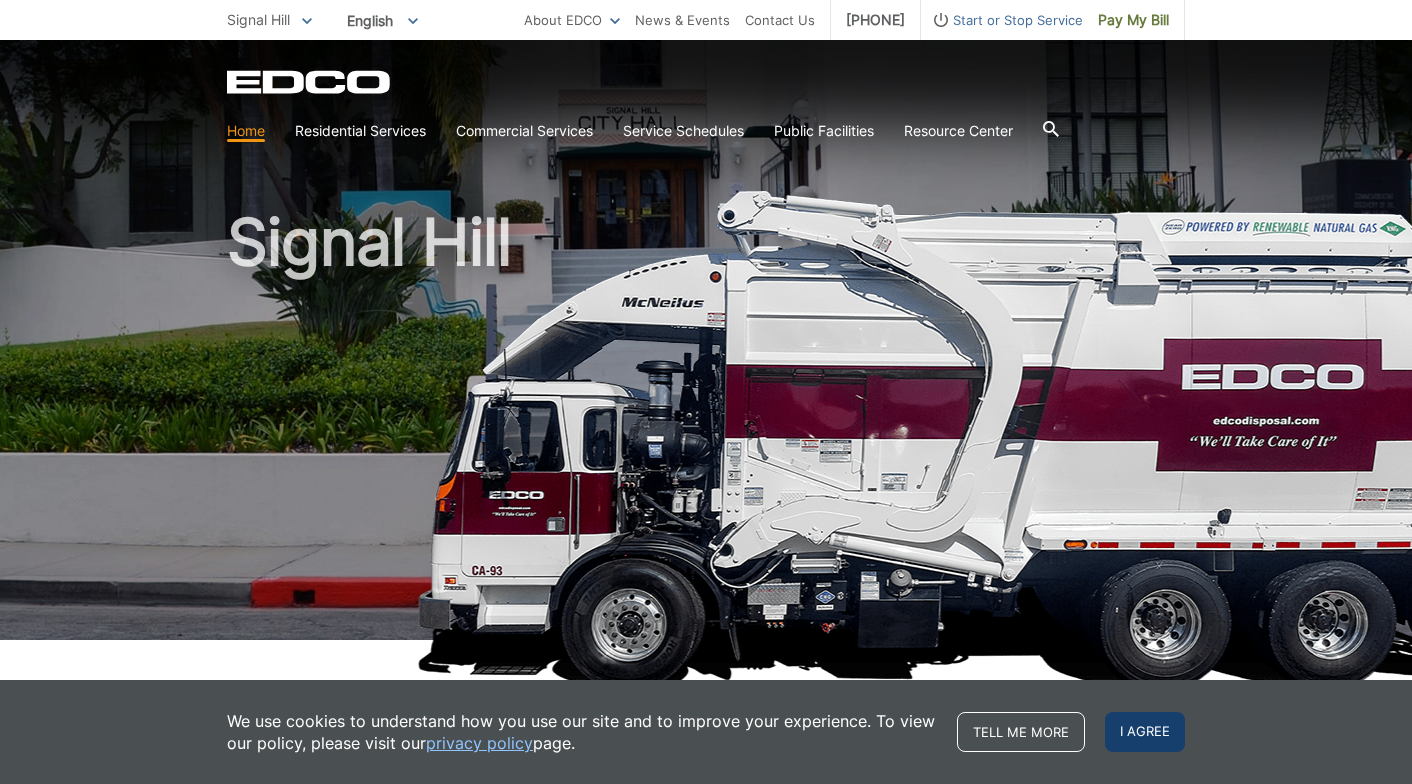 click on "I agree" at bounding box center (1145, 732) 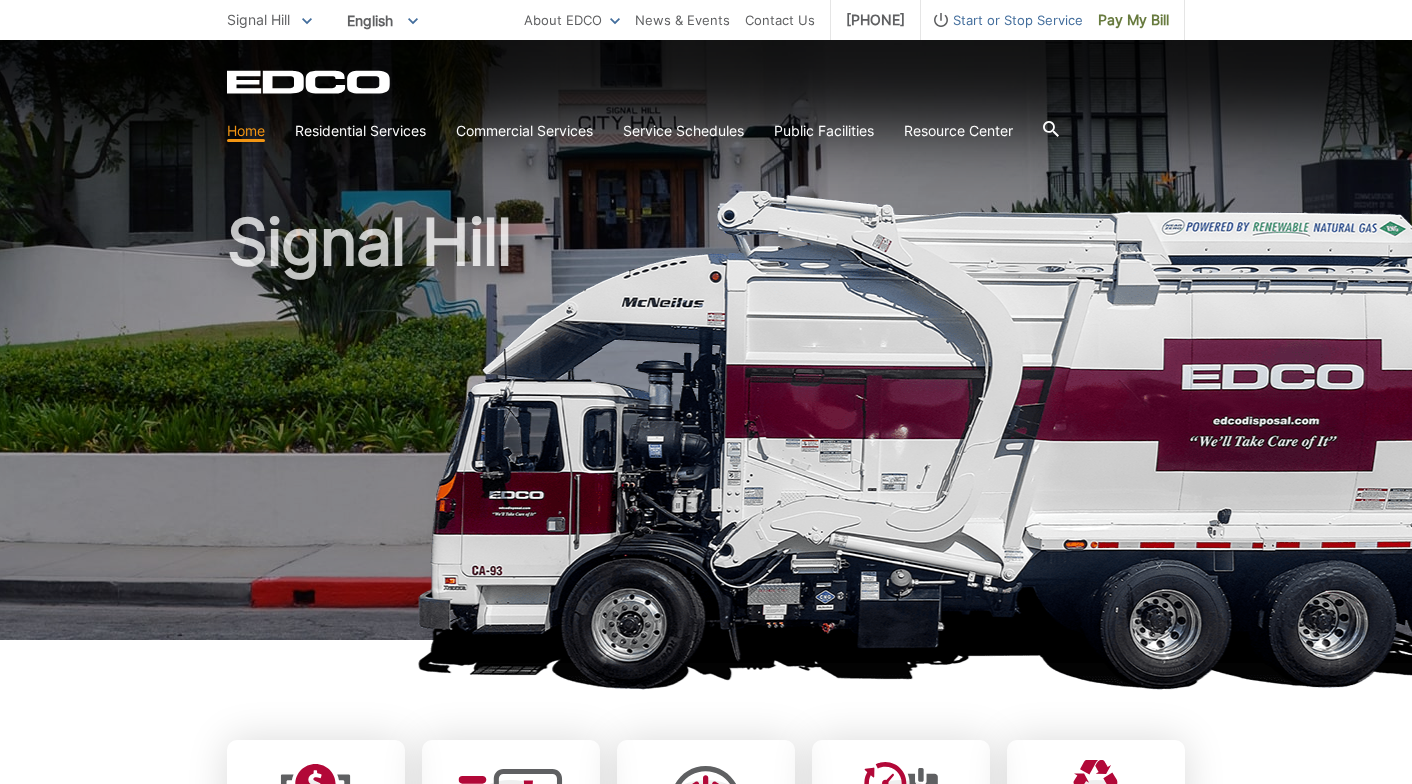 click on "Signal Hill" at bounding box center [706, 340] 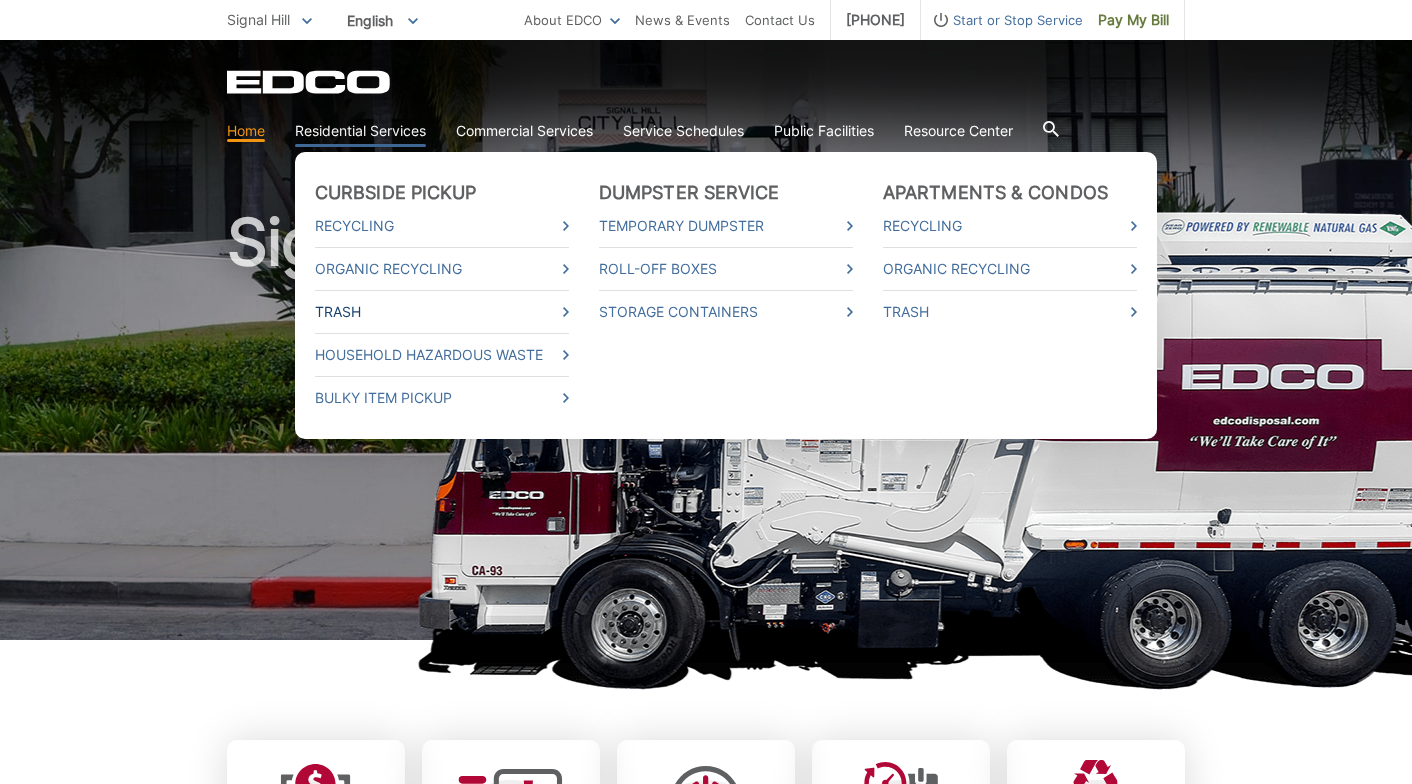 click on "Trash" at bounding box center (442, 312) 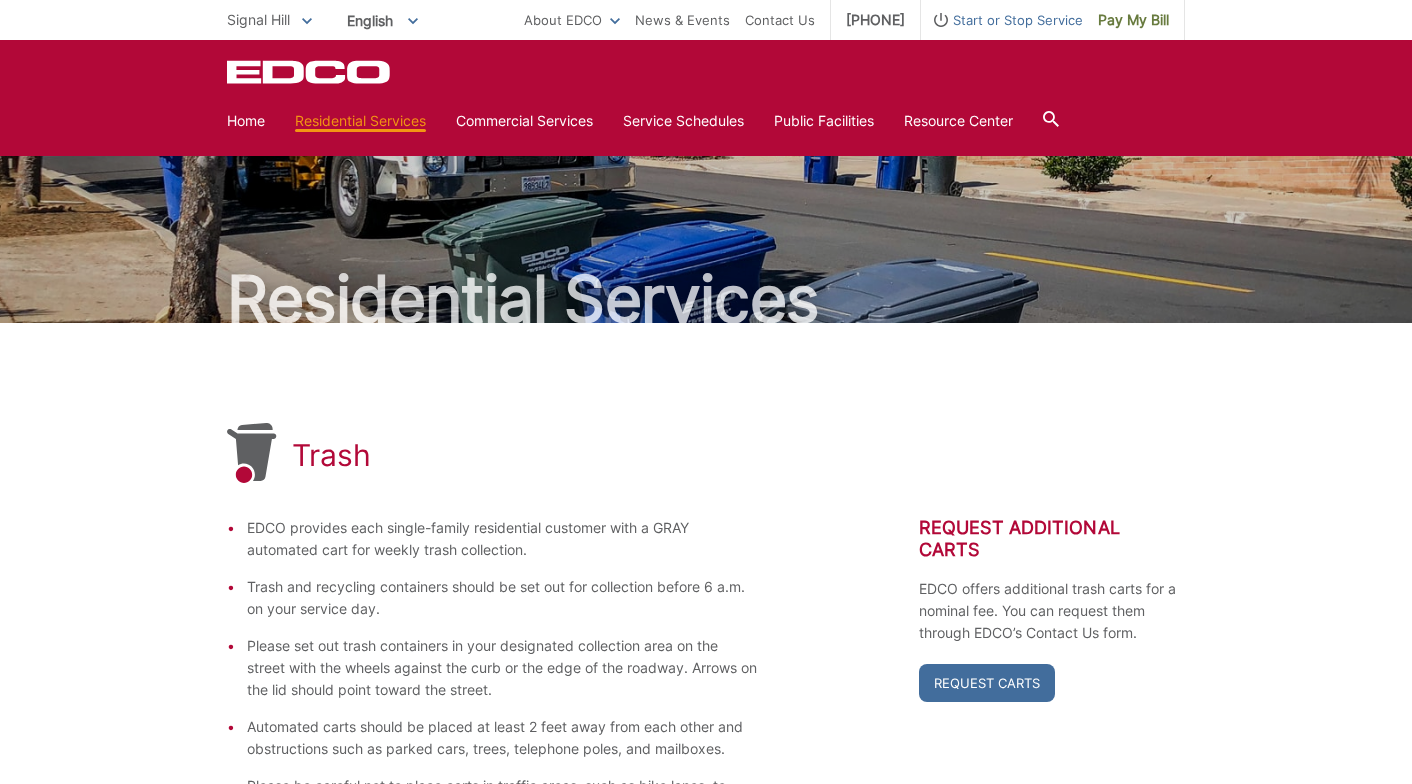 scroll, scrollTop: 0, scrollLeft: 0, axis: both 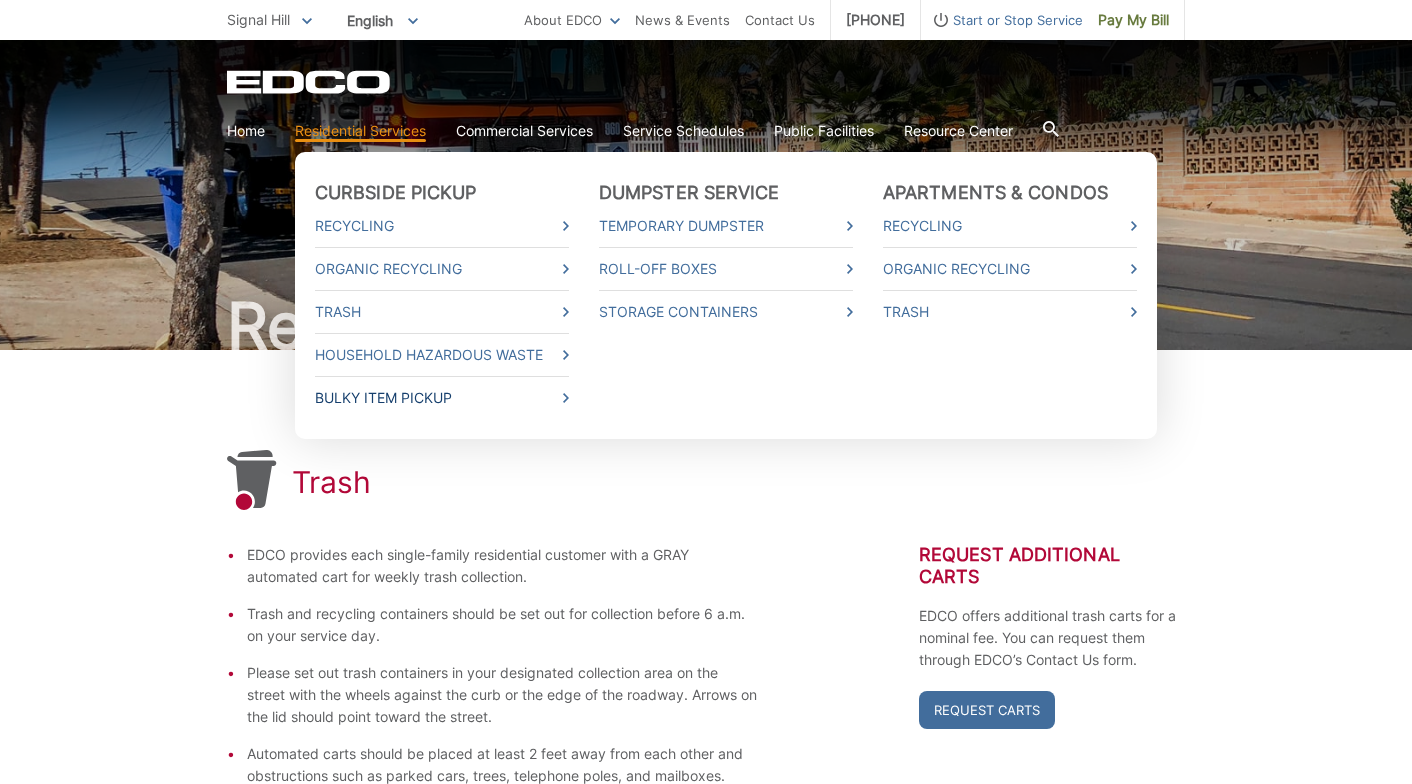 click on "Bulky Item Pickup" at bounding box center [442, 398] 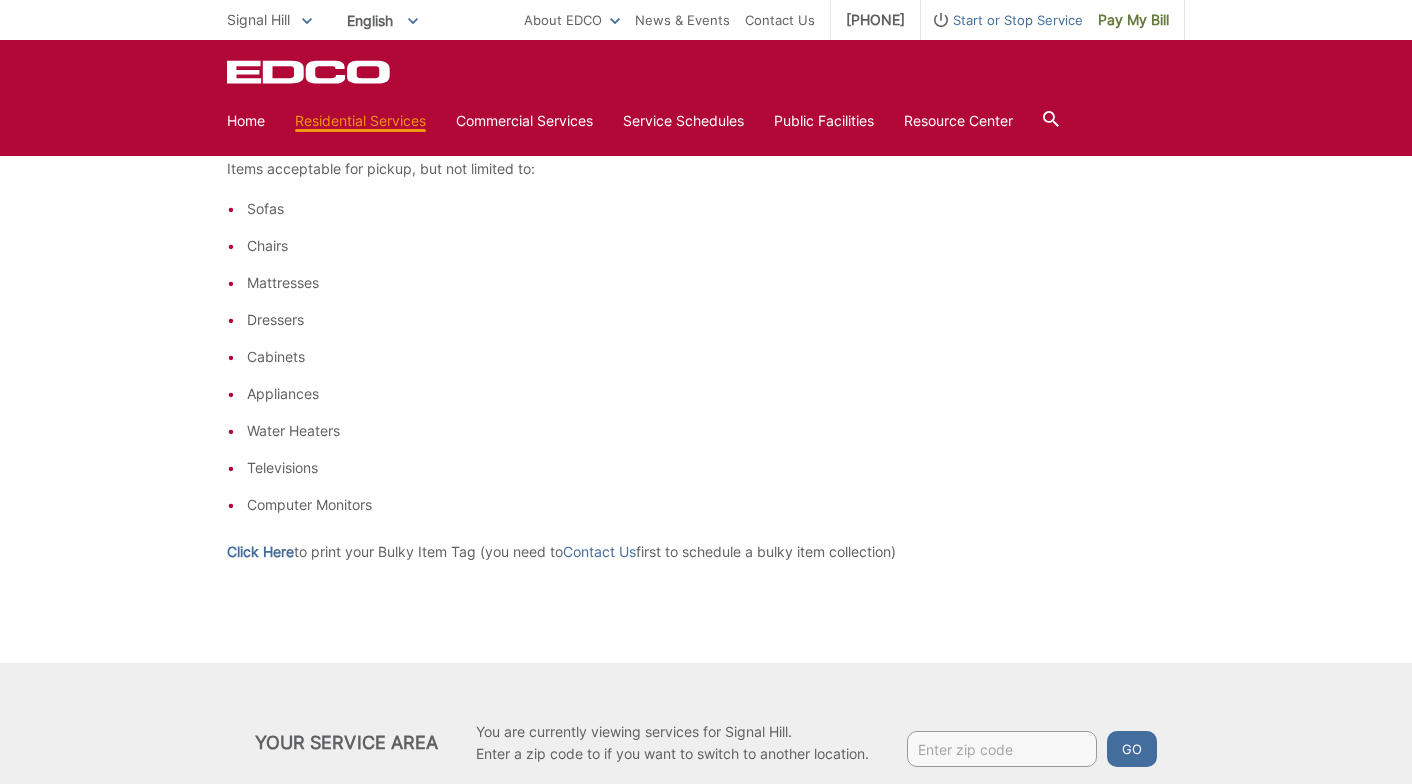 scroll, scrollTop: 600, scrollLeft: 0, axis: vertical 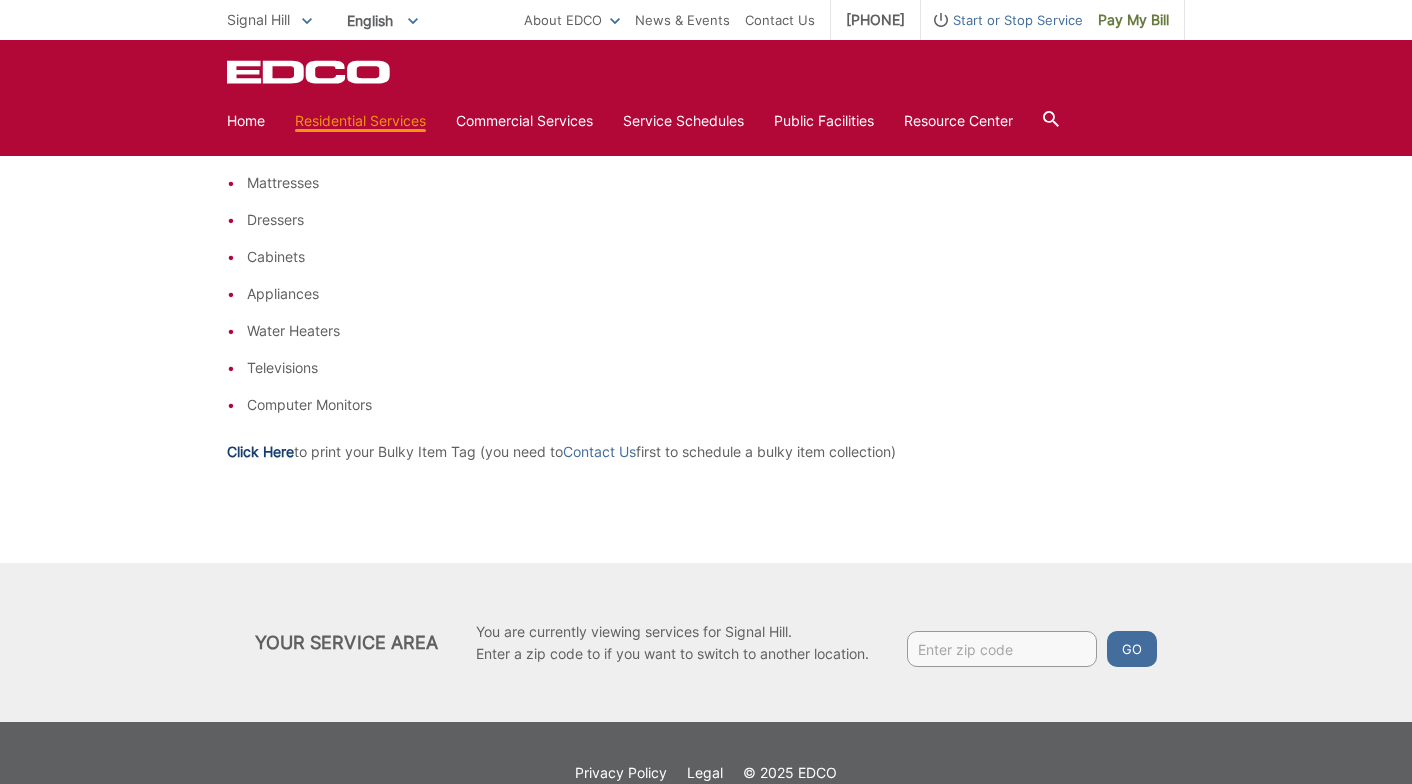 click on "Click Here" at bounding box center (260, 452) 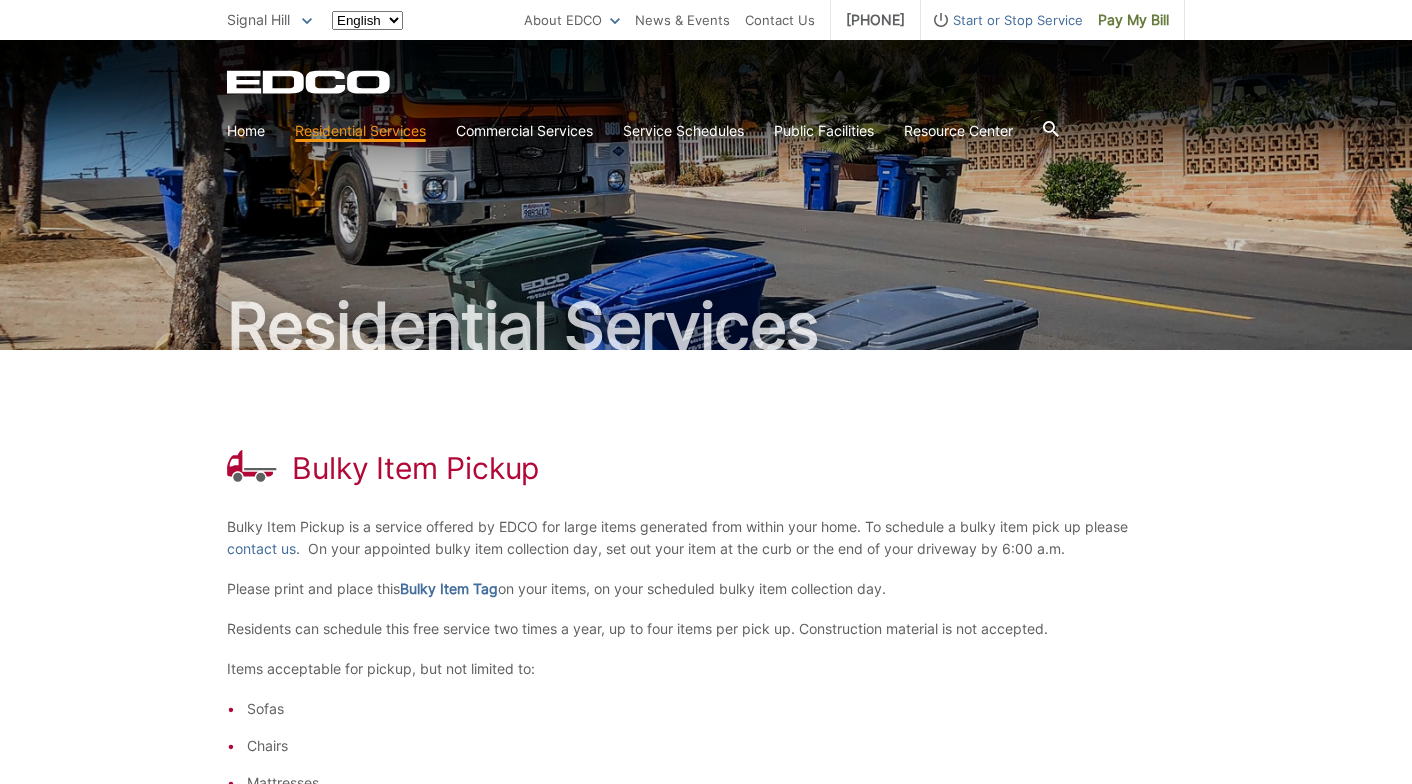 scroll, scrollTop: 598, scrollLeft: 0, axis: vertical 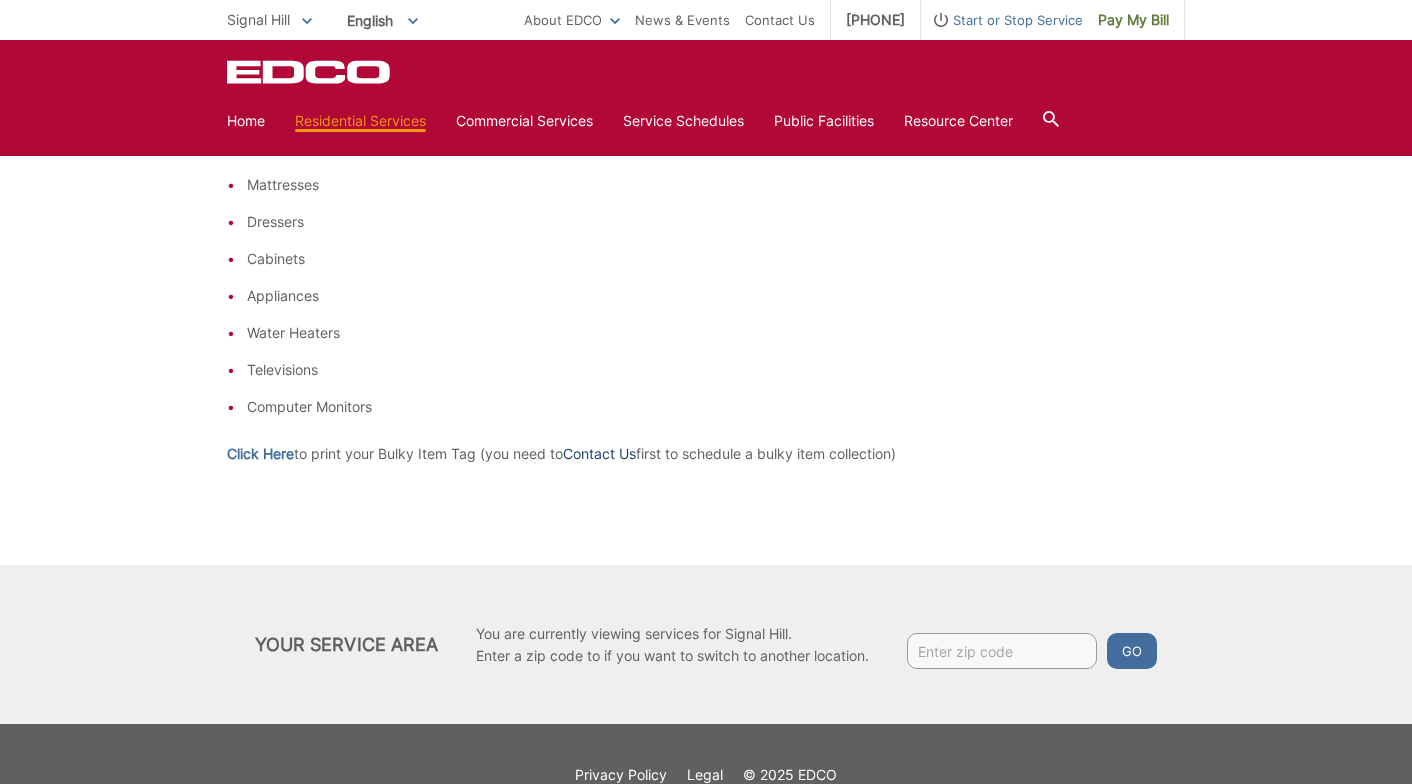 click on "Contact Us" at bounding box center (599, 454) 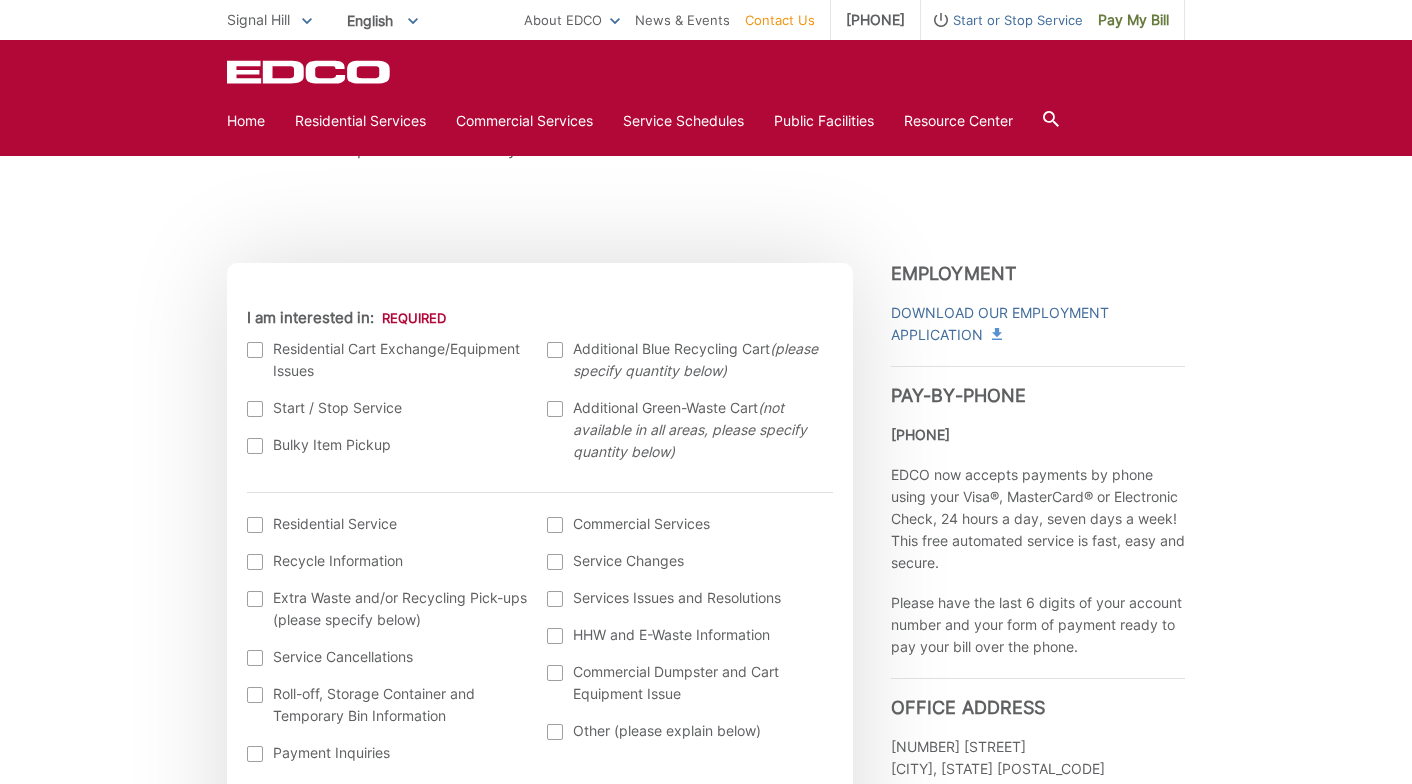 scroll, scrollTop: 500, scrollLeft: 0, axis: vertical 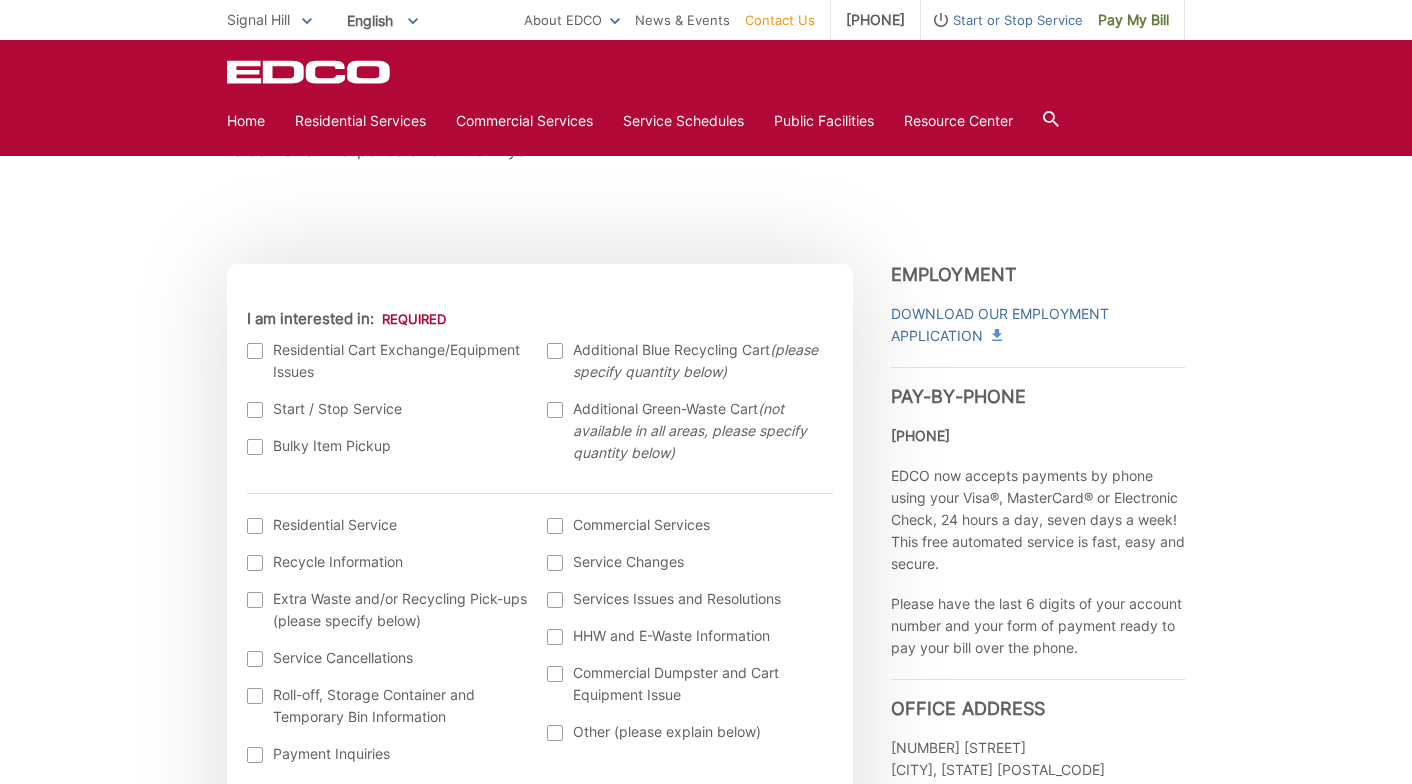 click on "Bulky Item Pickup" at bounding box center (387, 446) 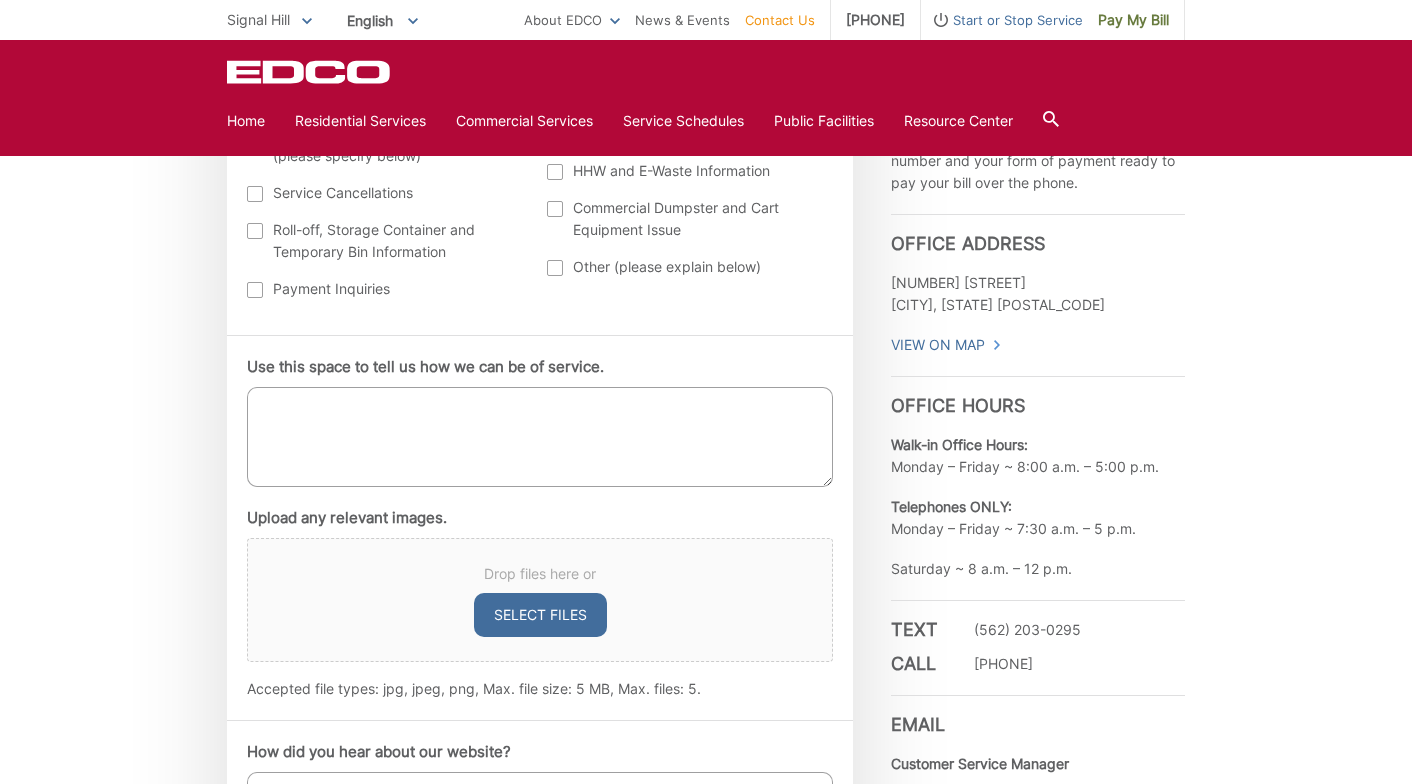 scroll, scrollTop: 1000, scrollLeft: 0, axis: vertical 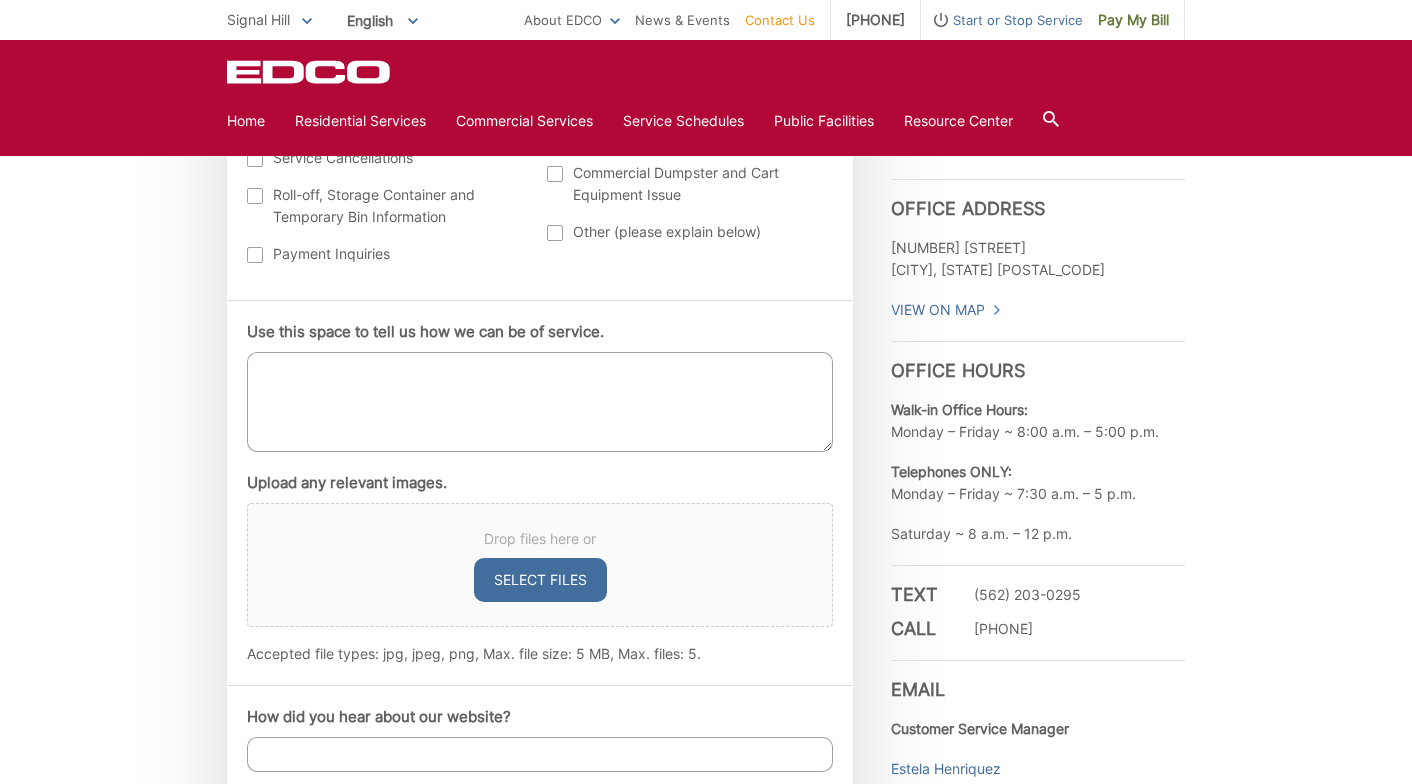 click on "Use this space to tell us how we can be of service." at bounding box center (540, 402) 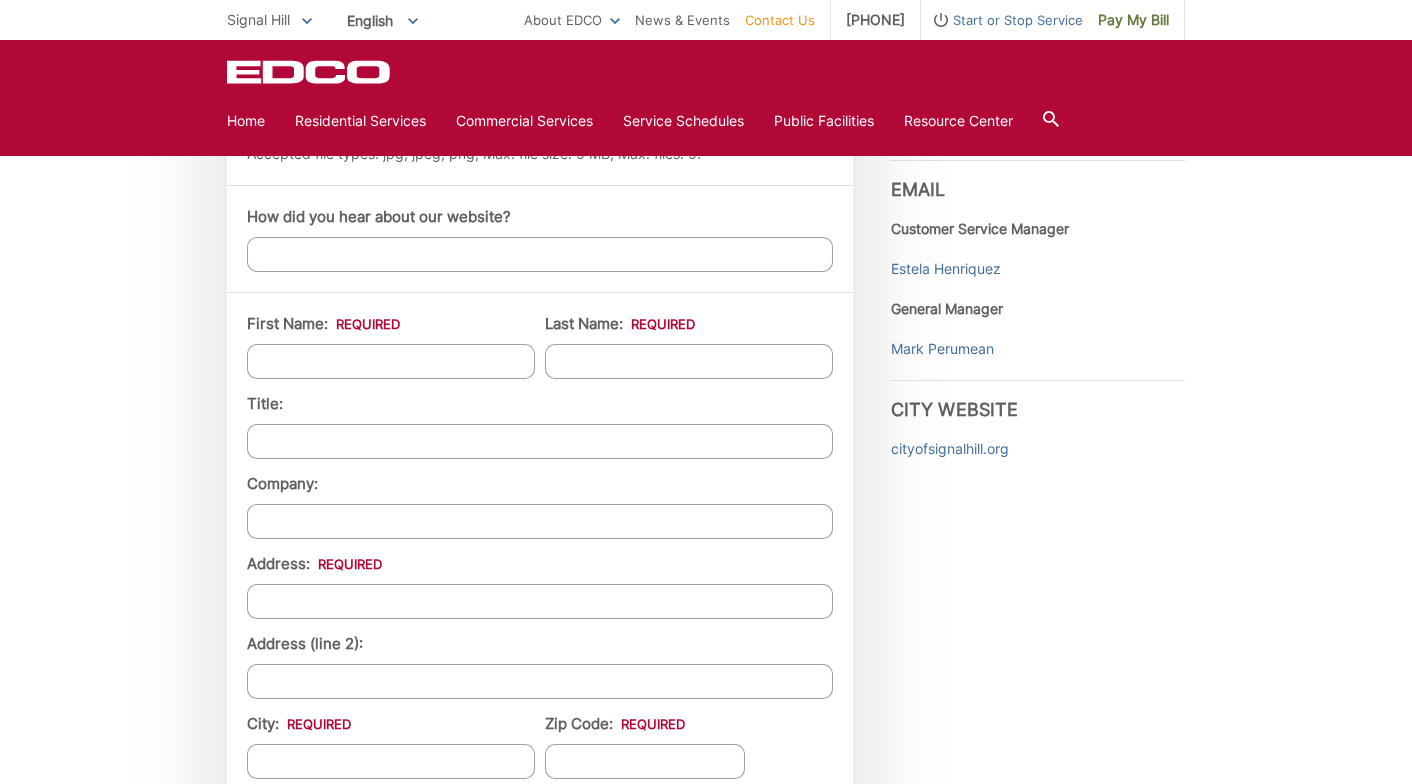 scroll, scrollTop: 1600, scrollLeft: 0, axis: vertical 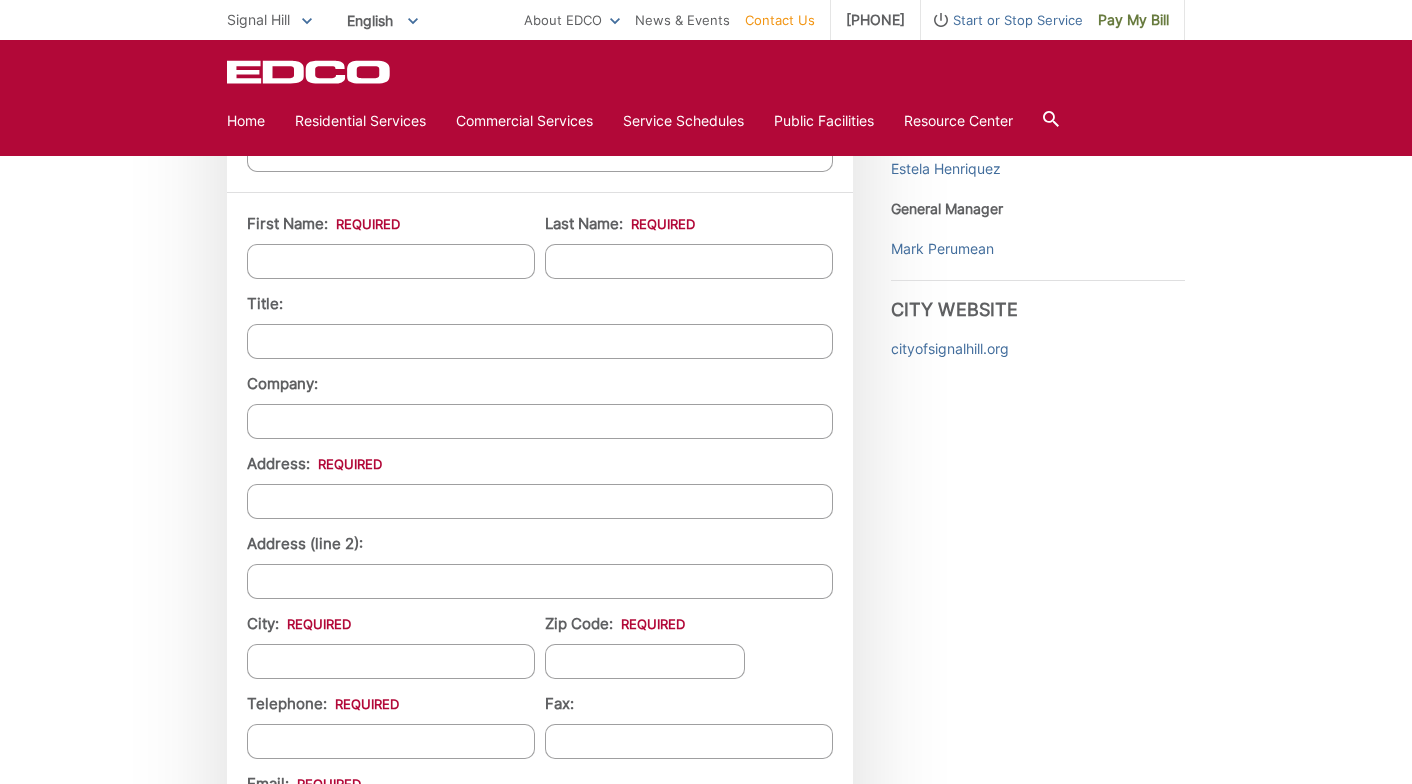 type on "I need a refrigerator picked up." 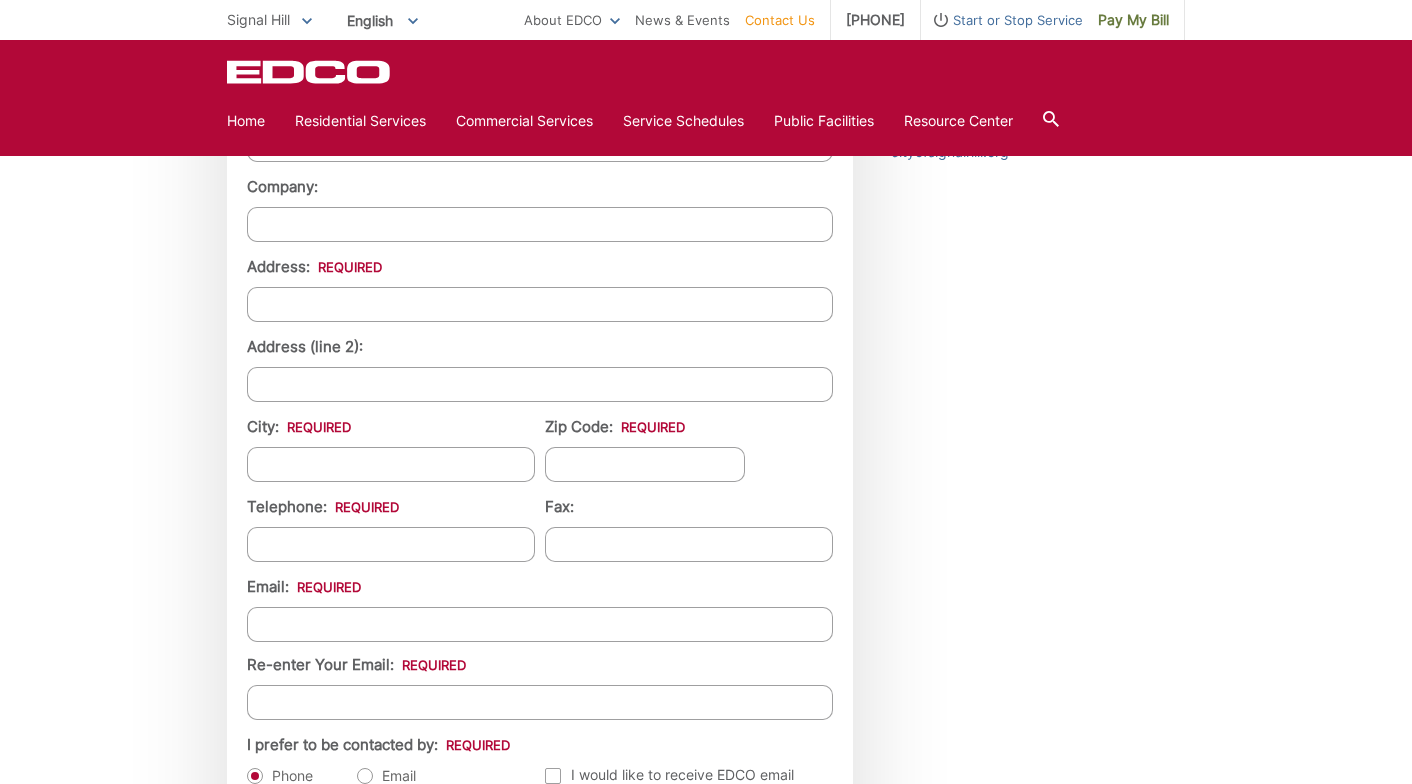 scroll, scrollTop: 1800, scrollLeft: 0, axis: vertical 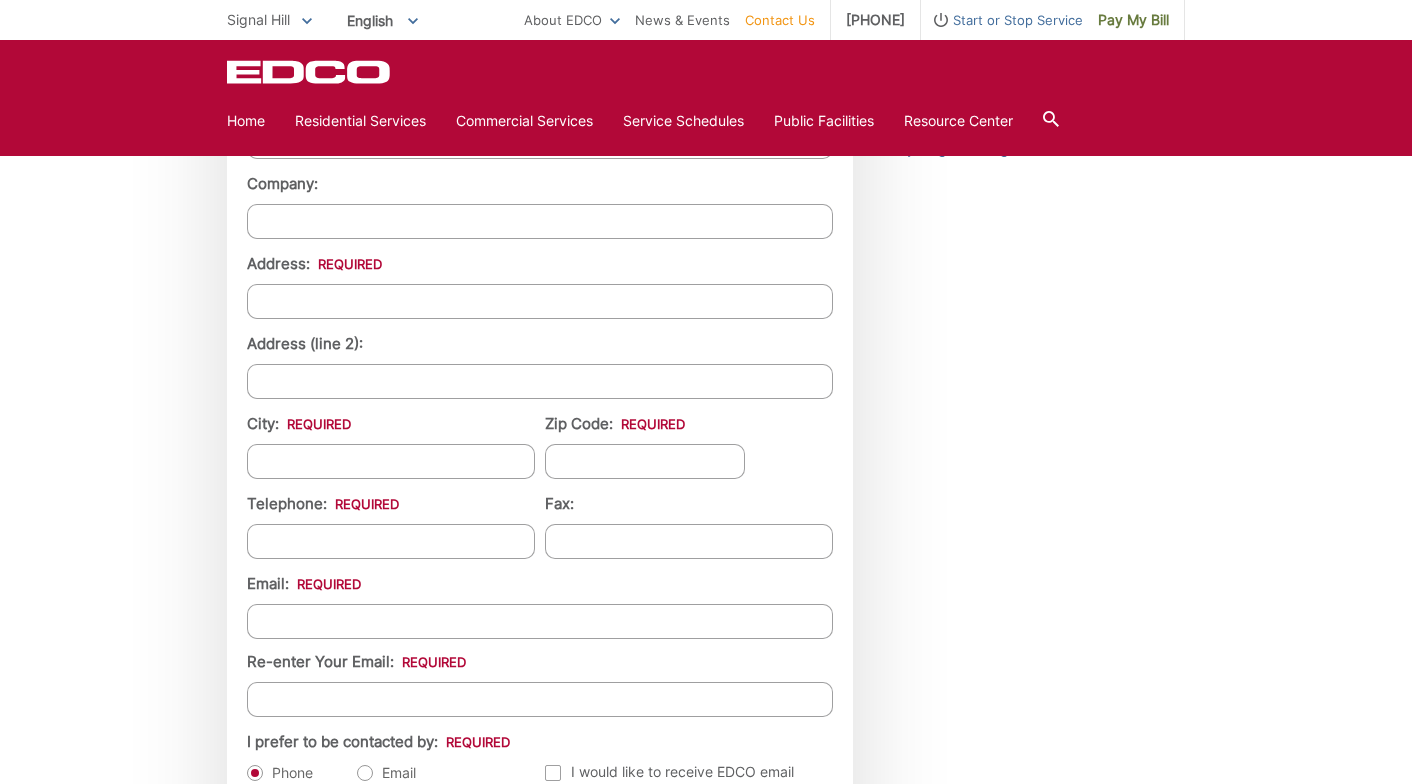 click on "Company:" at bounding box center (540, 221) 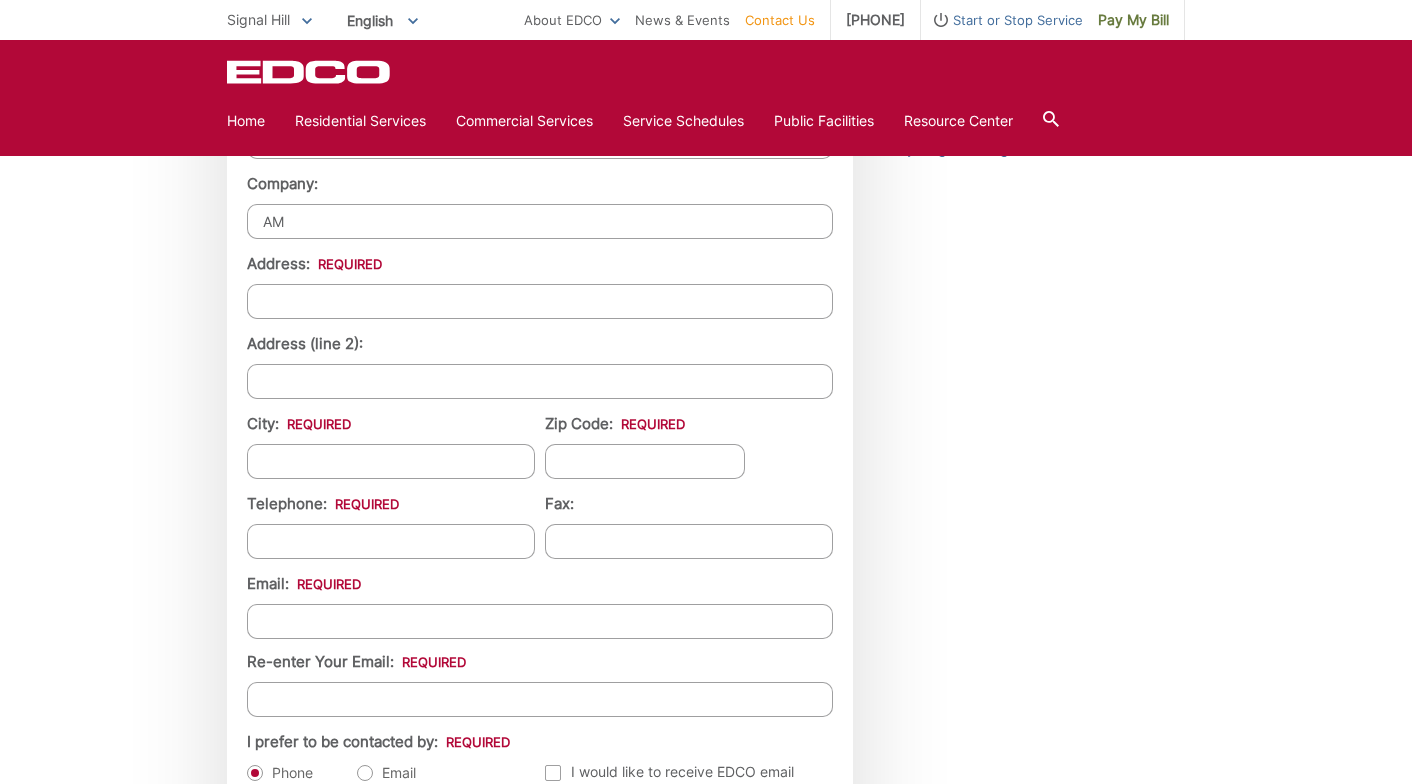 type on "A" 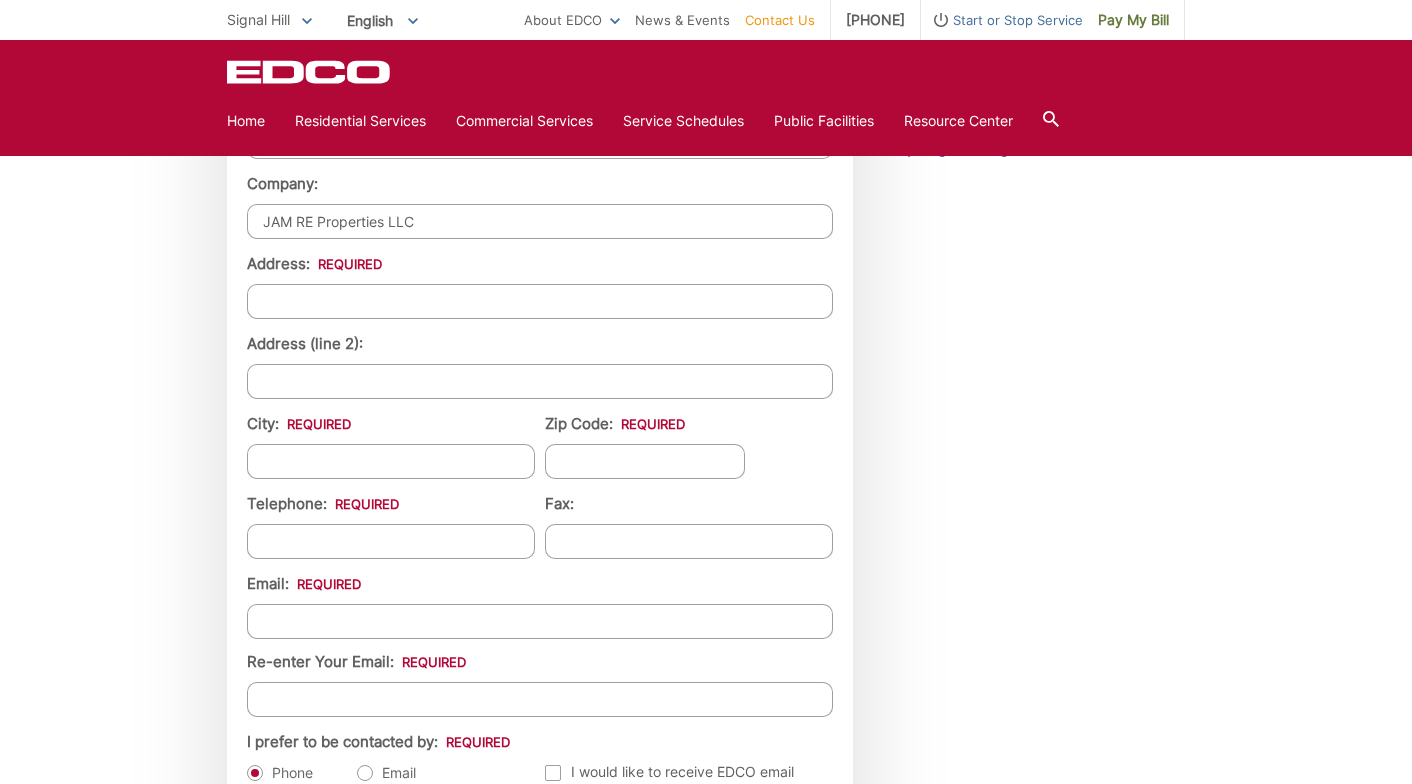 type on "JAM RE Properties LLC" 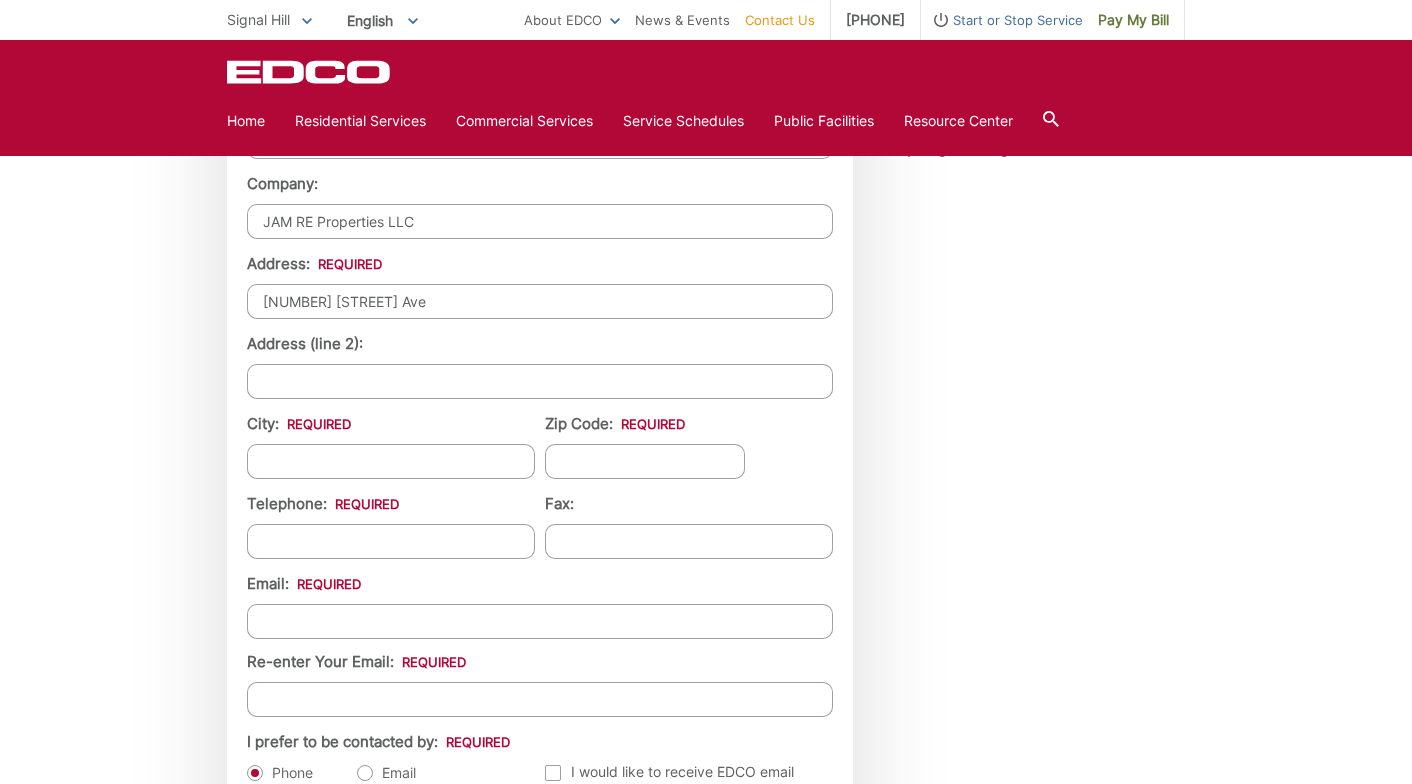 type on "[NUMBER] [STREET] Ave" 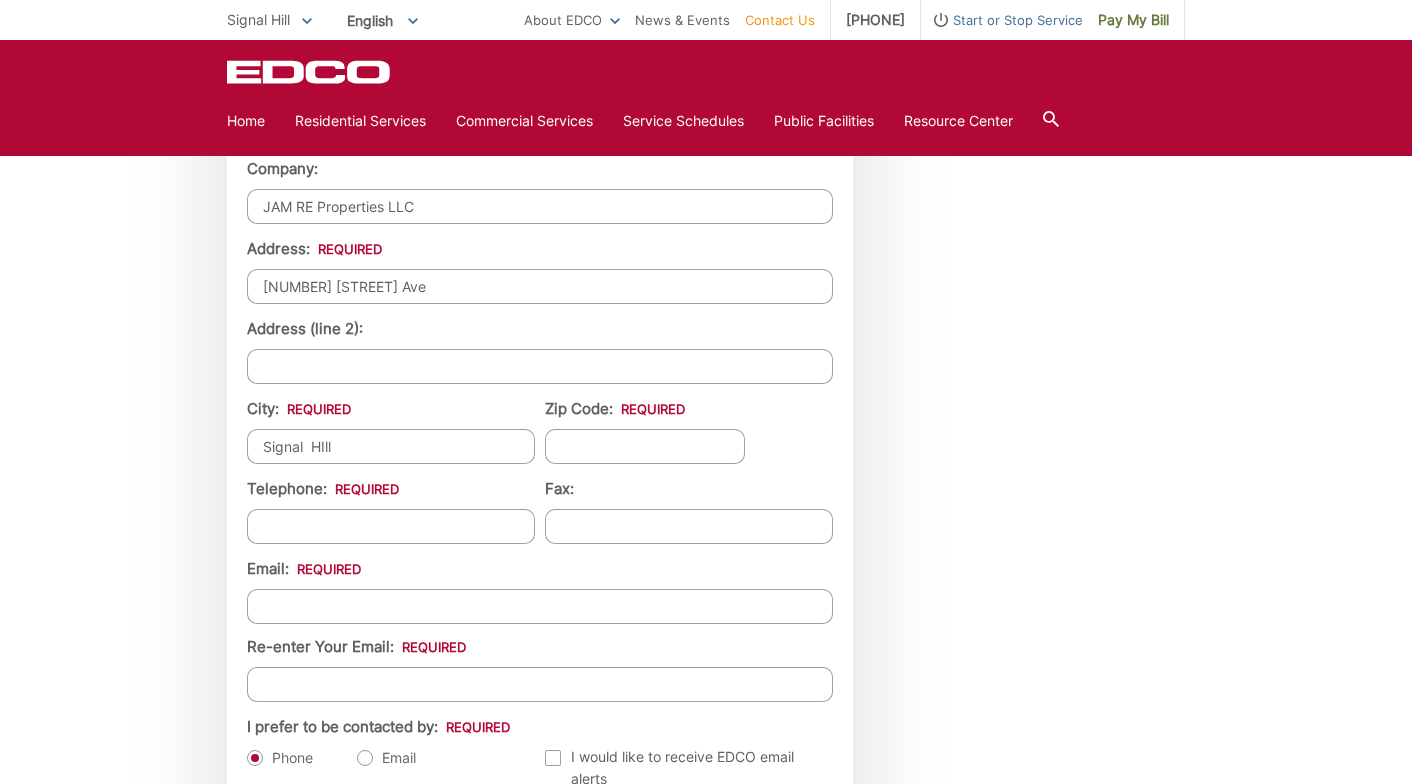 type on "Signal  HIll" 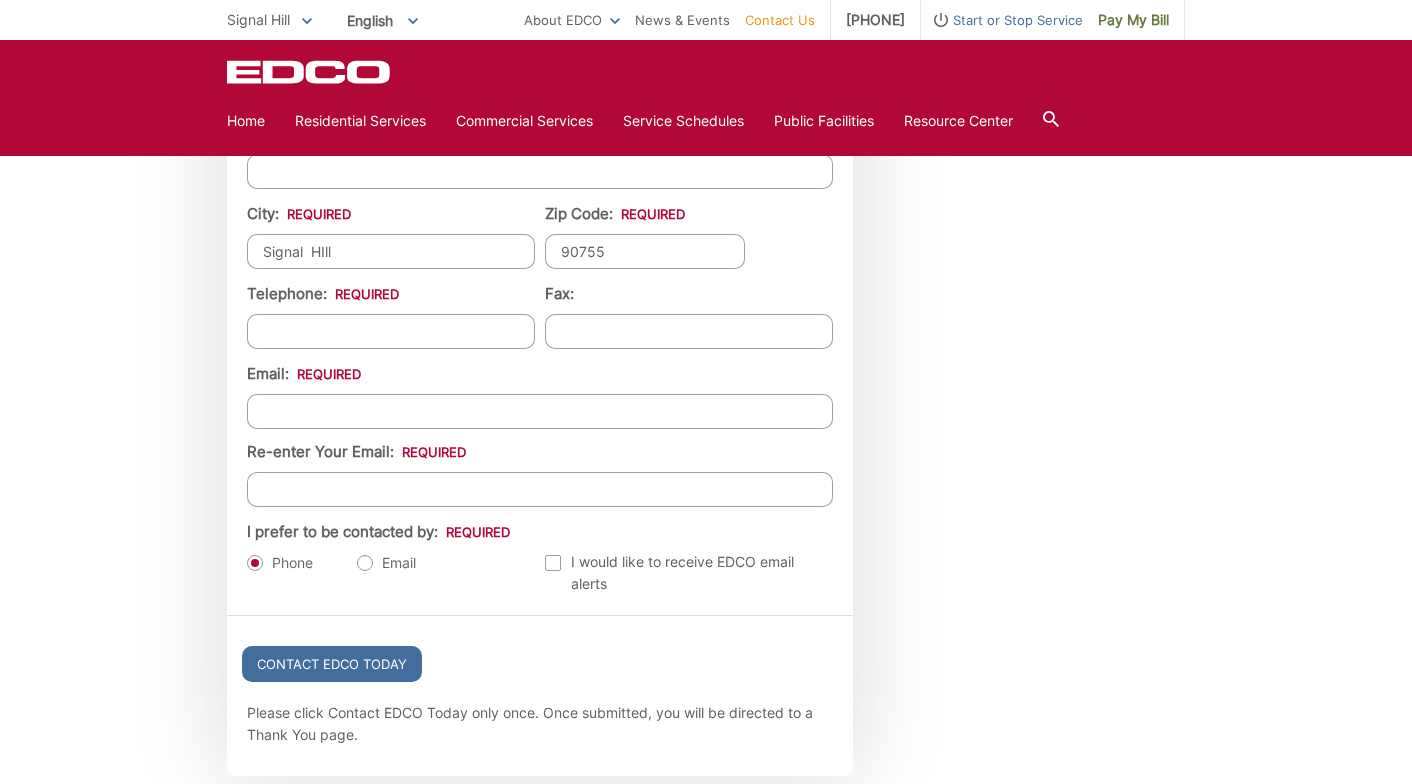 scroll, scrollTop: 2015, scrollLeft: 0, axis: vertical 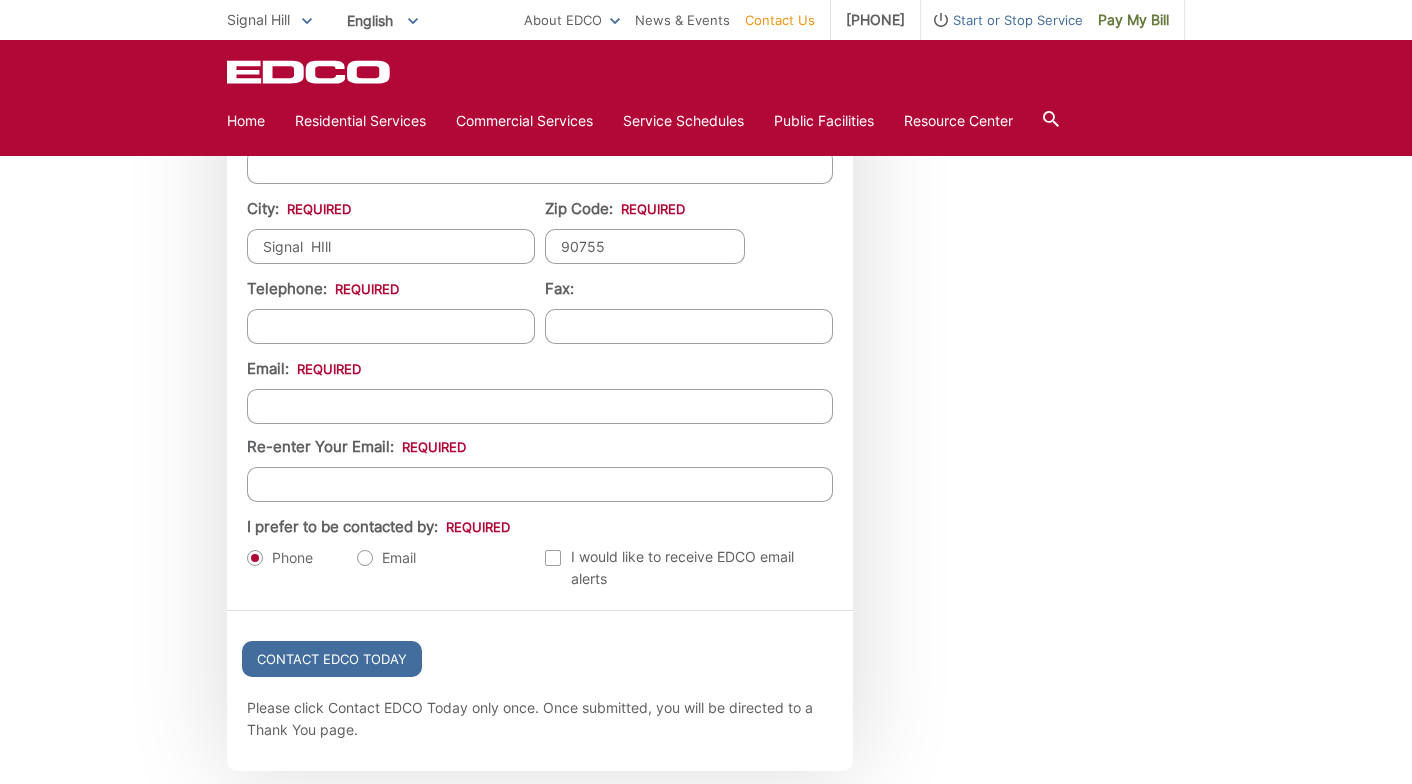 type on "90755" 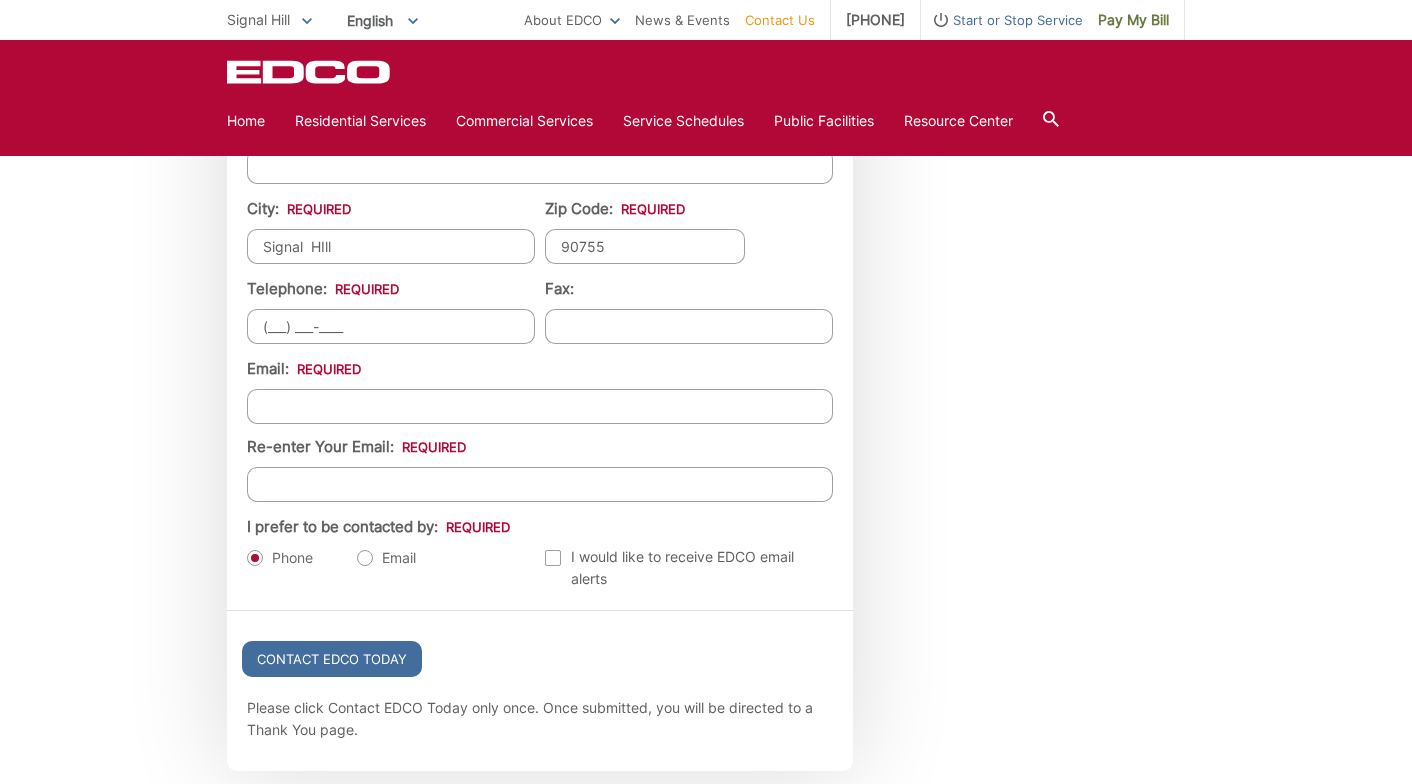 click on "(___) ___-____" at bounding box center [391, 326] 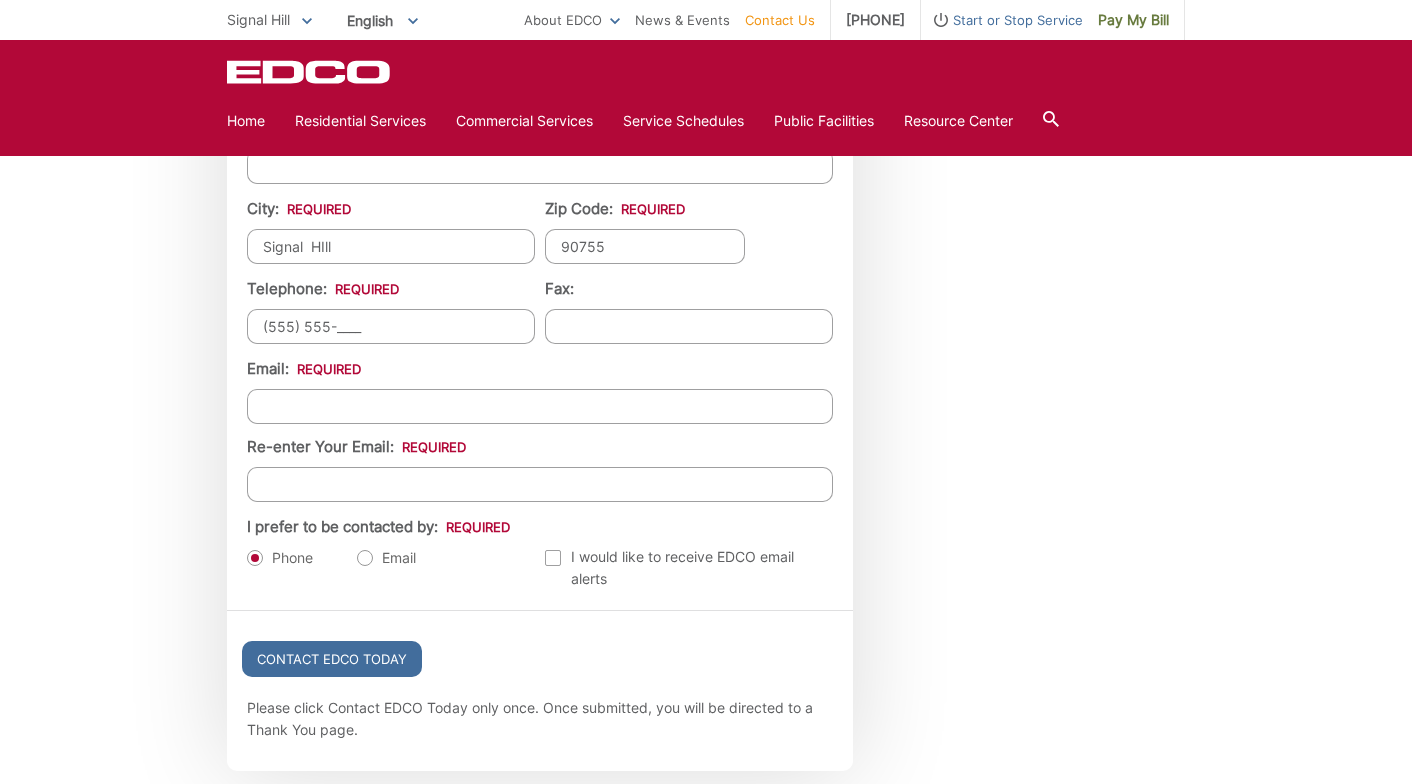 type on "[PHONE]" 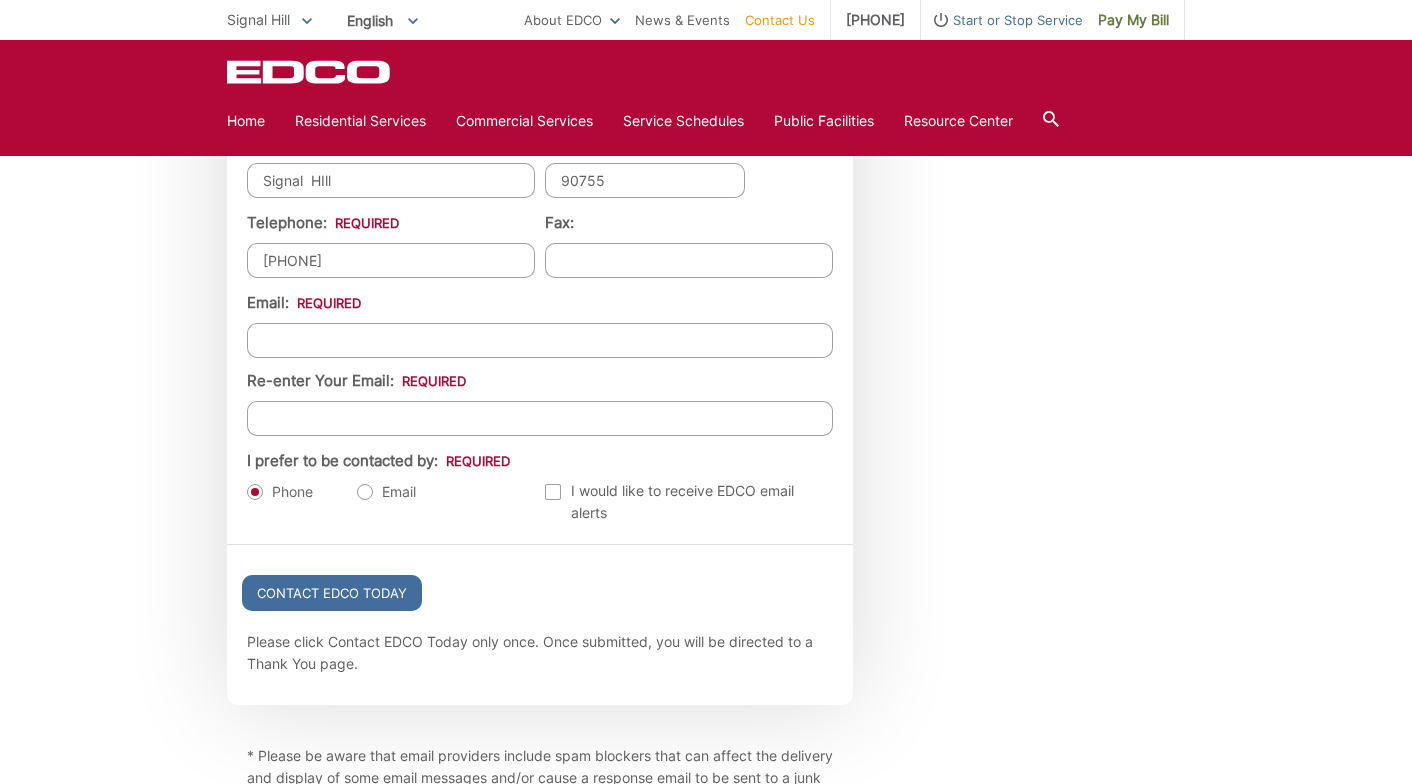 scroll, scrollTop: 2215, scrollLeft: 0, axis: vertical 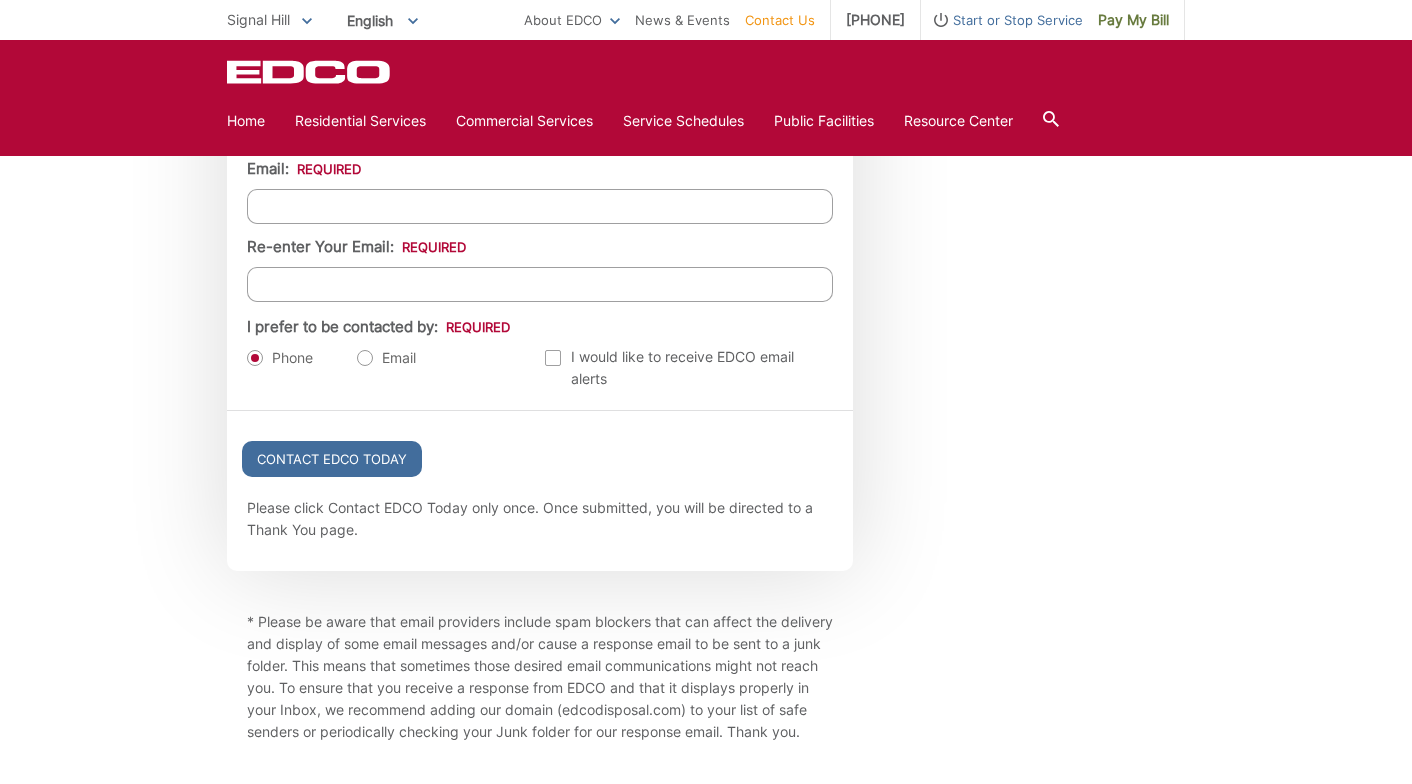 click on "Email *" at bounding box center [540, 206] 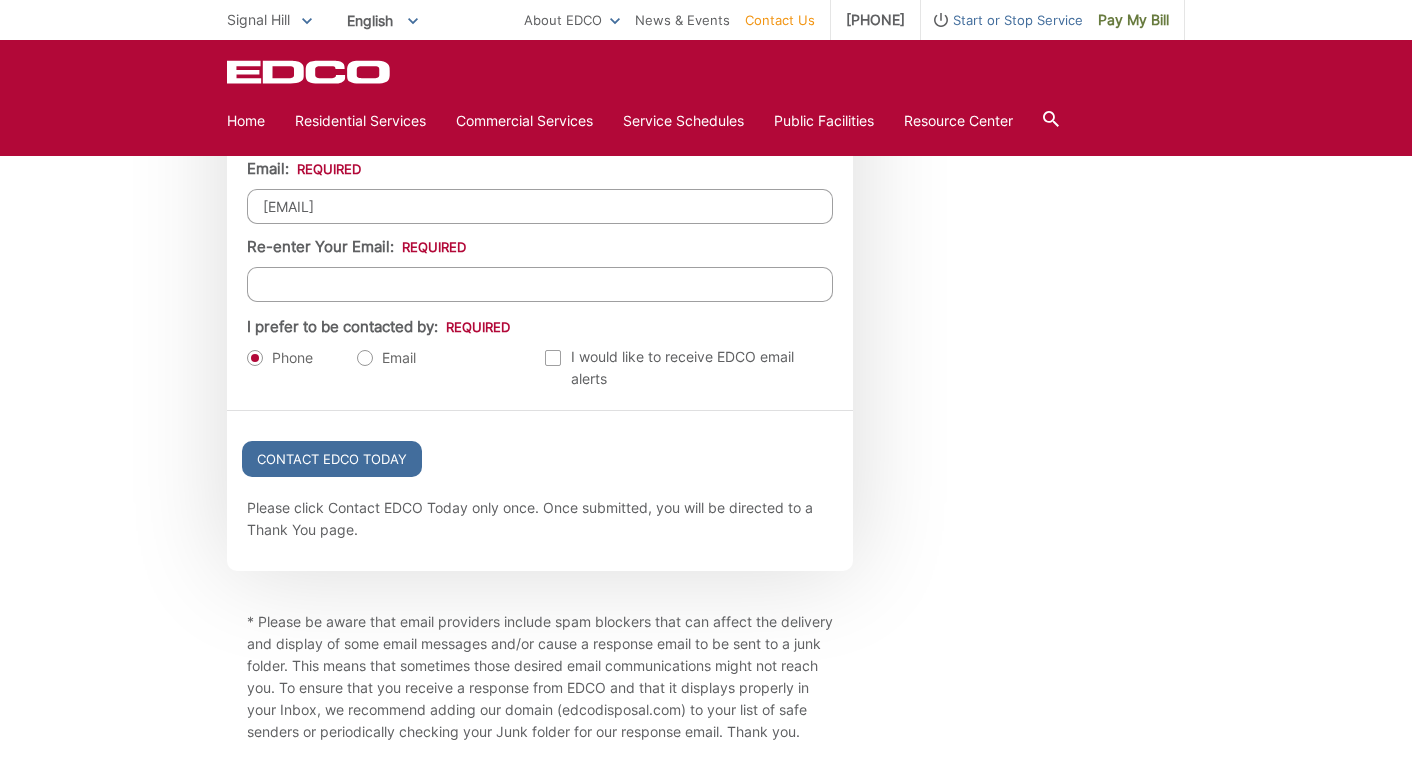 type on "[EMAIL]" 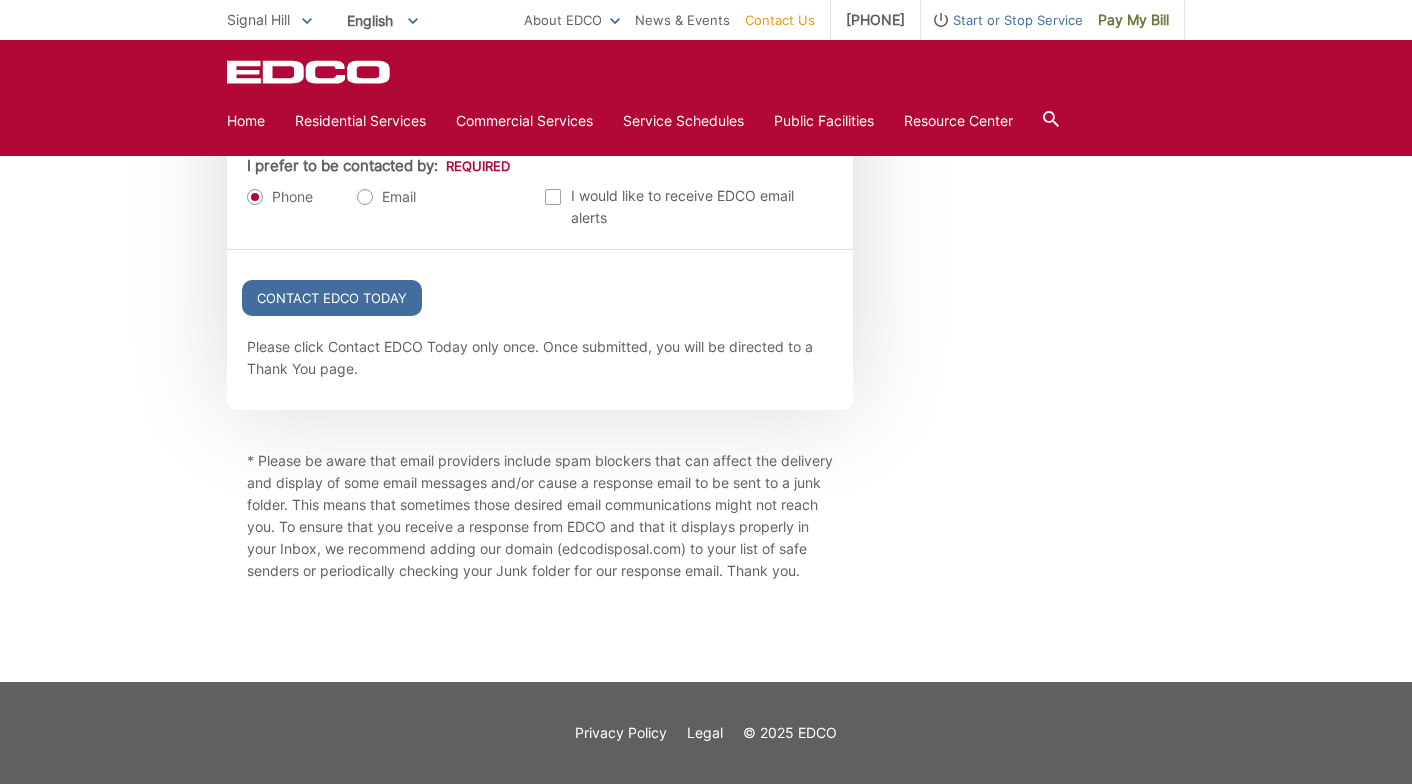 scroll, scrollTop: 2415, scrollLeft: 0, axis: vertical 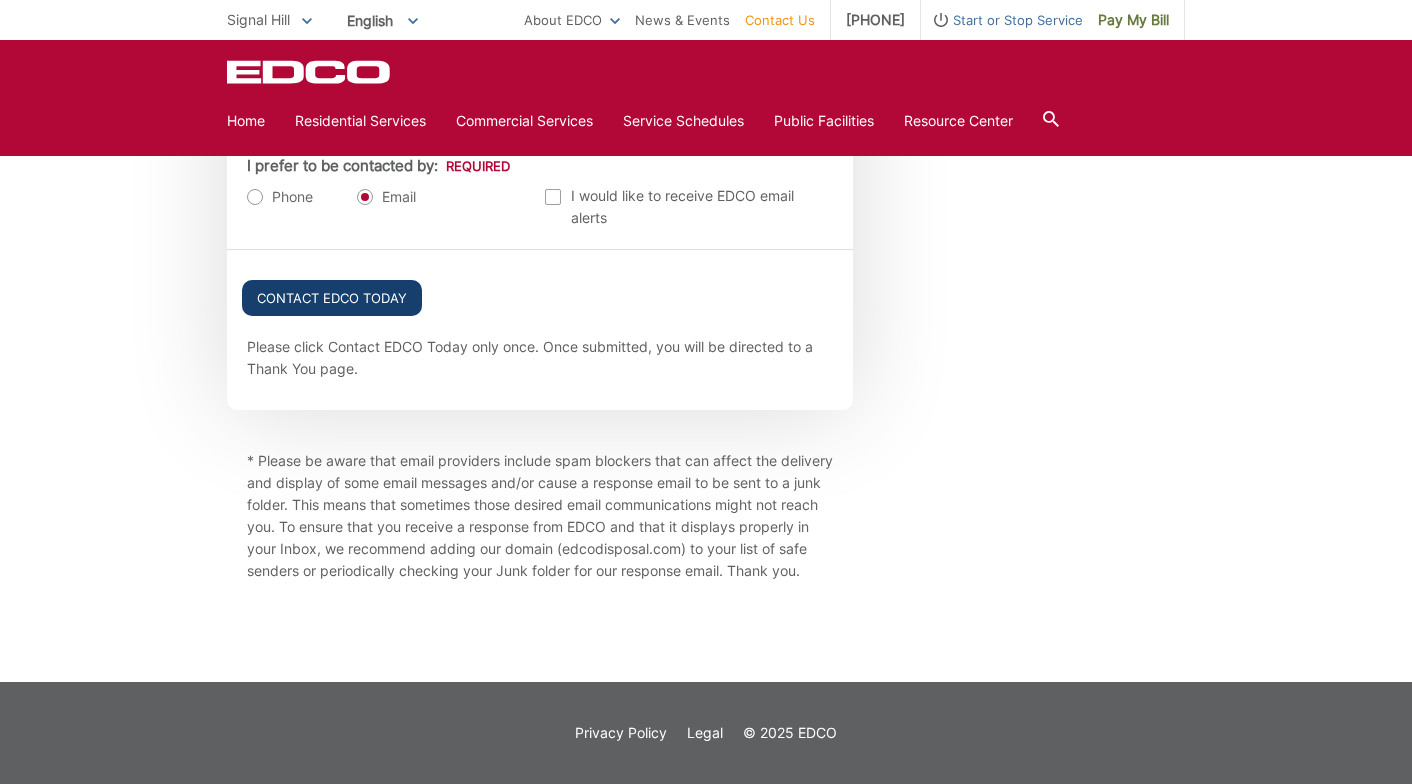 click on "Contact EDCO Today" at bounding box center (332, 298) 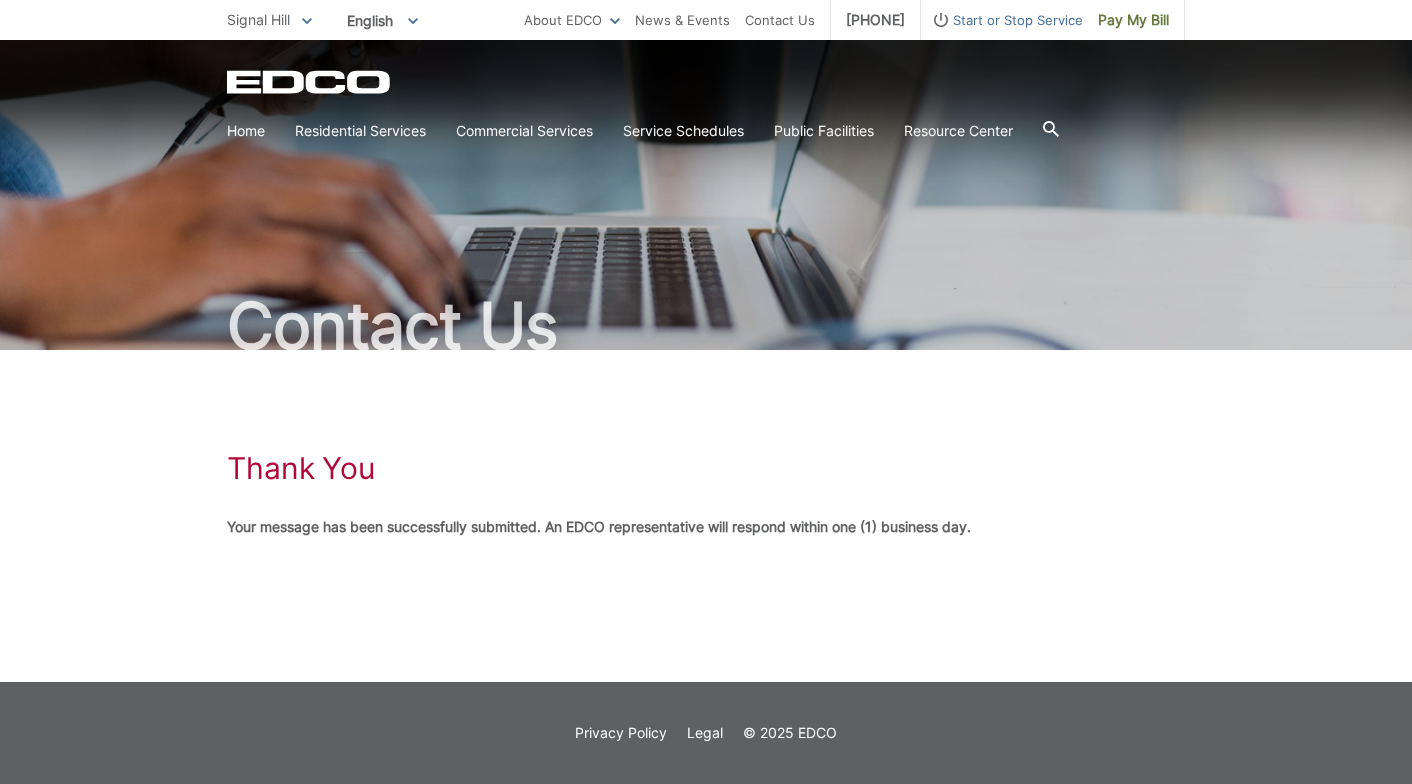 scroll, scrollTop: 74, scrollLeft: 0, axis: vertical 